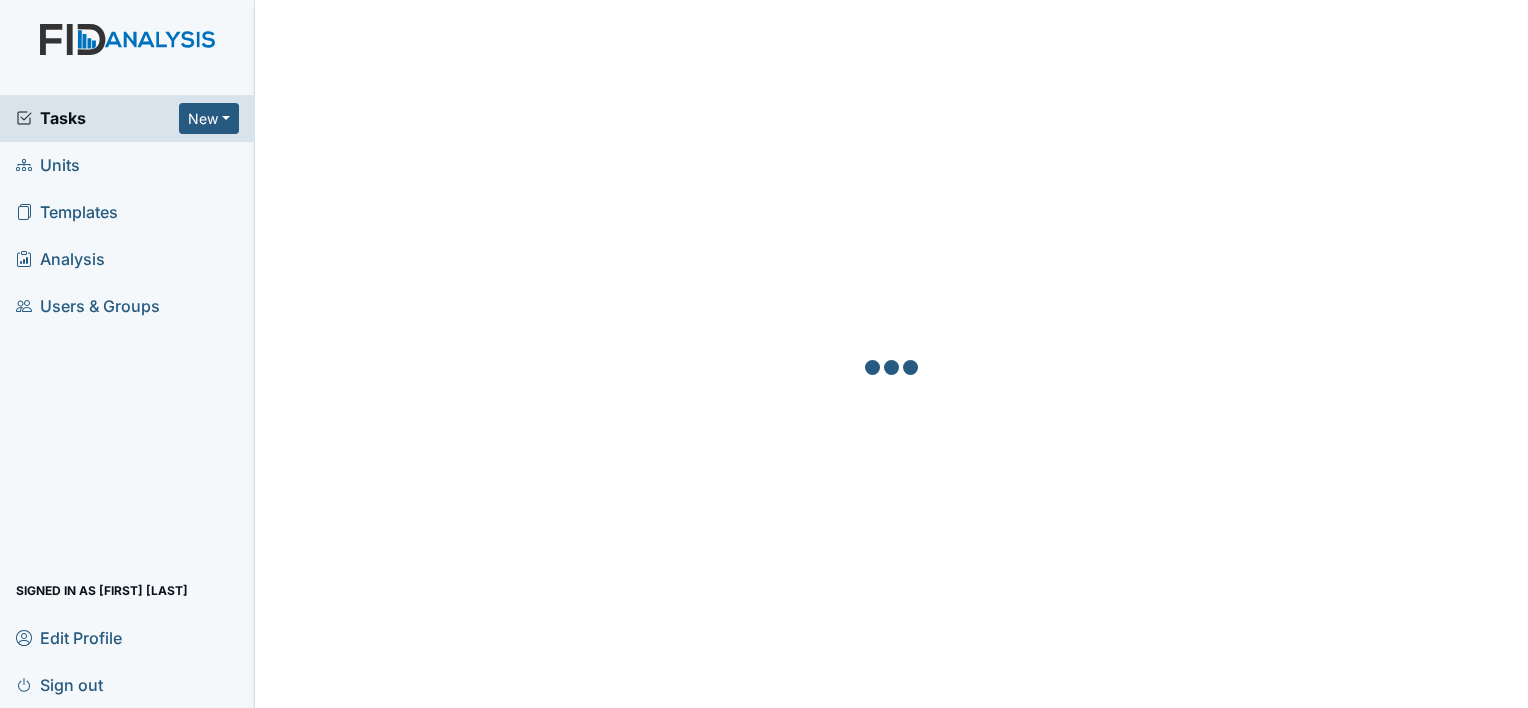 scroll, scrollTop: 0, scrollLeft: 0, axis: both 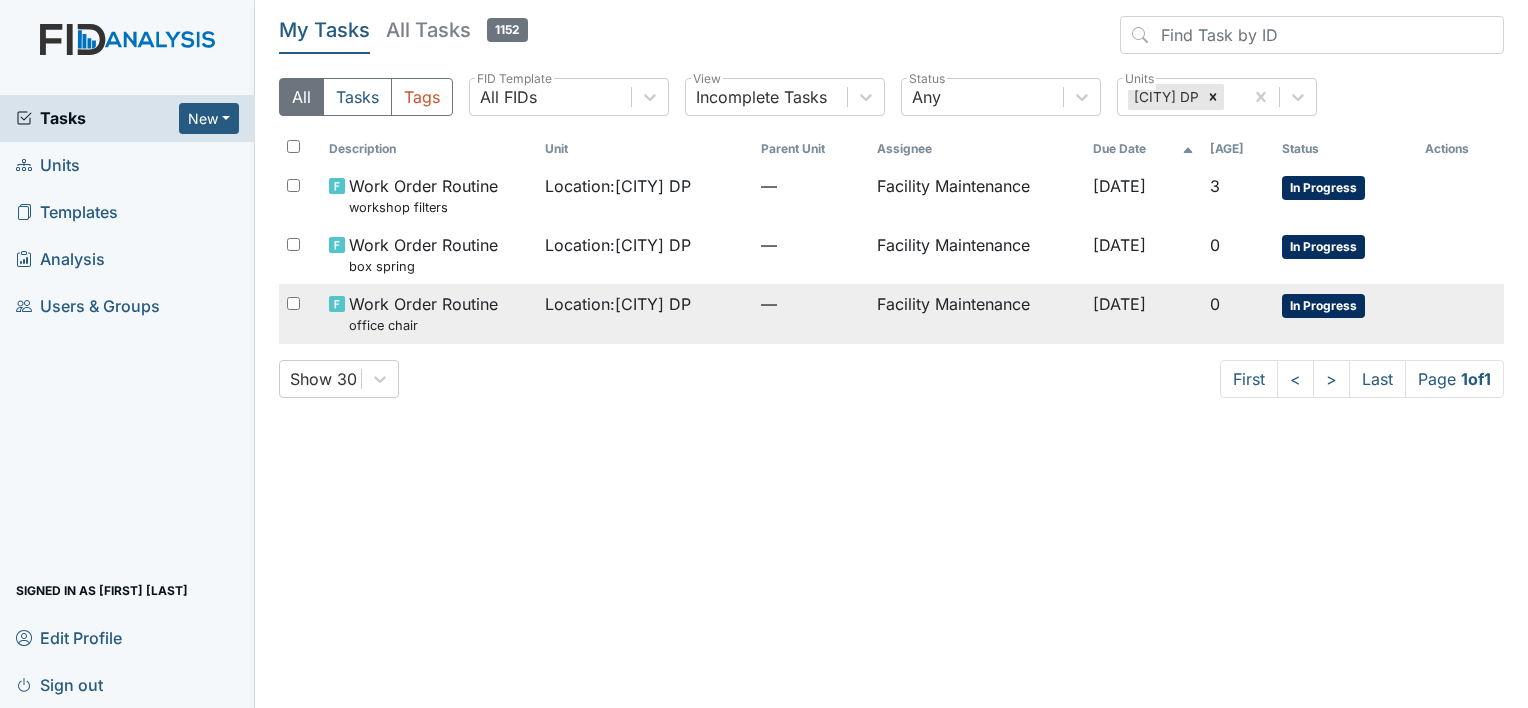 click on "Facility Maintenance" at bounding box center (977, 195) 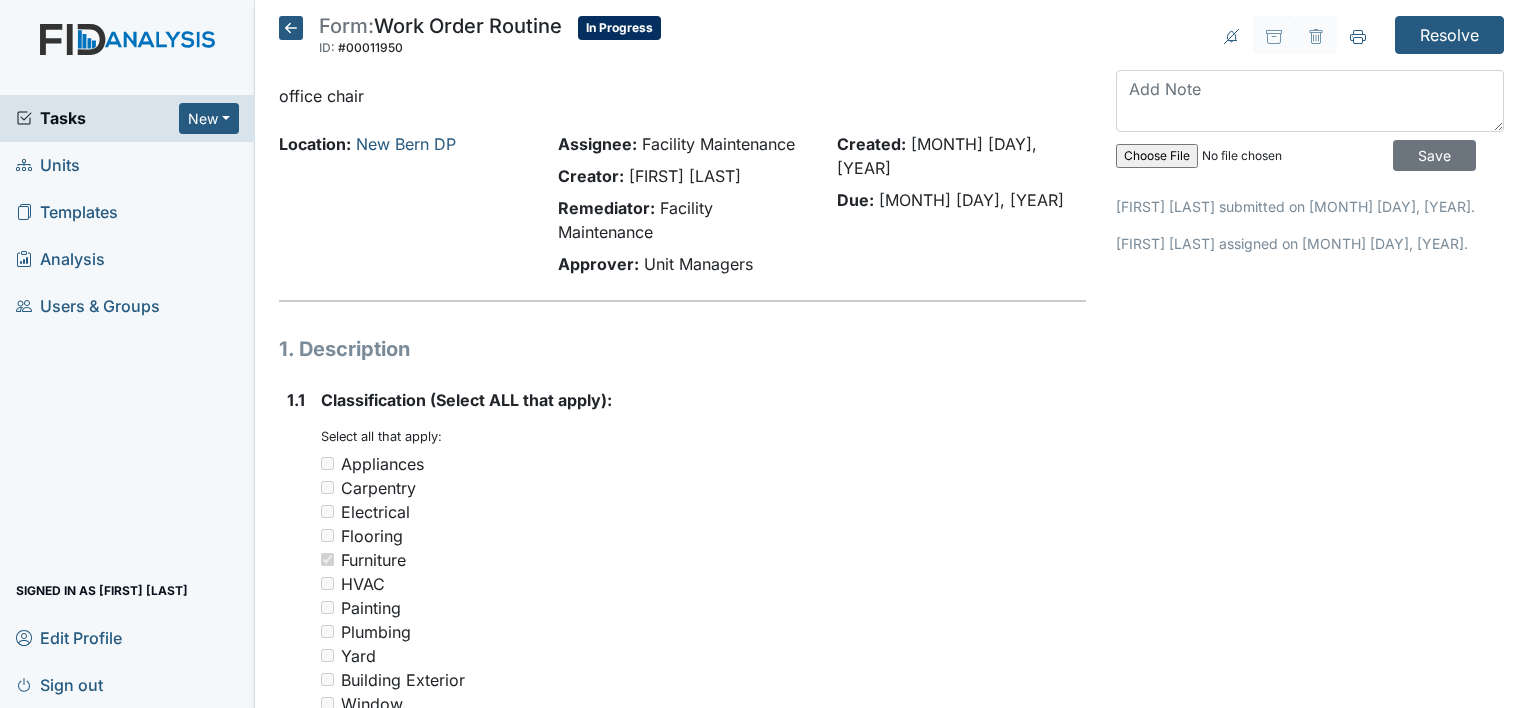 scroll, scrollTop: 0, scrollLeft: 0, axis: both 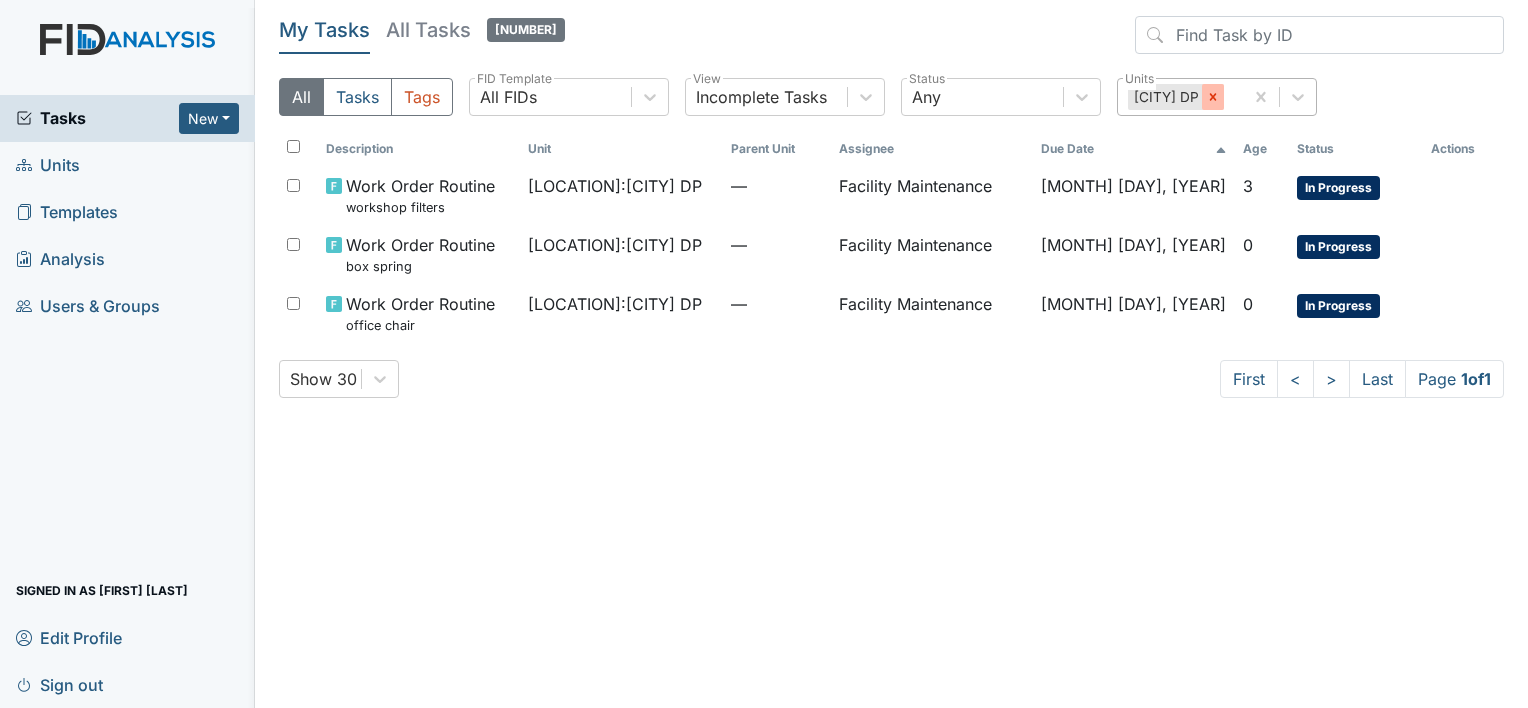 click at bounding box center (1213, 97) 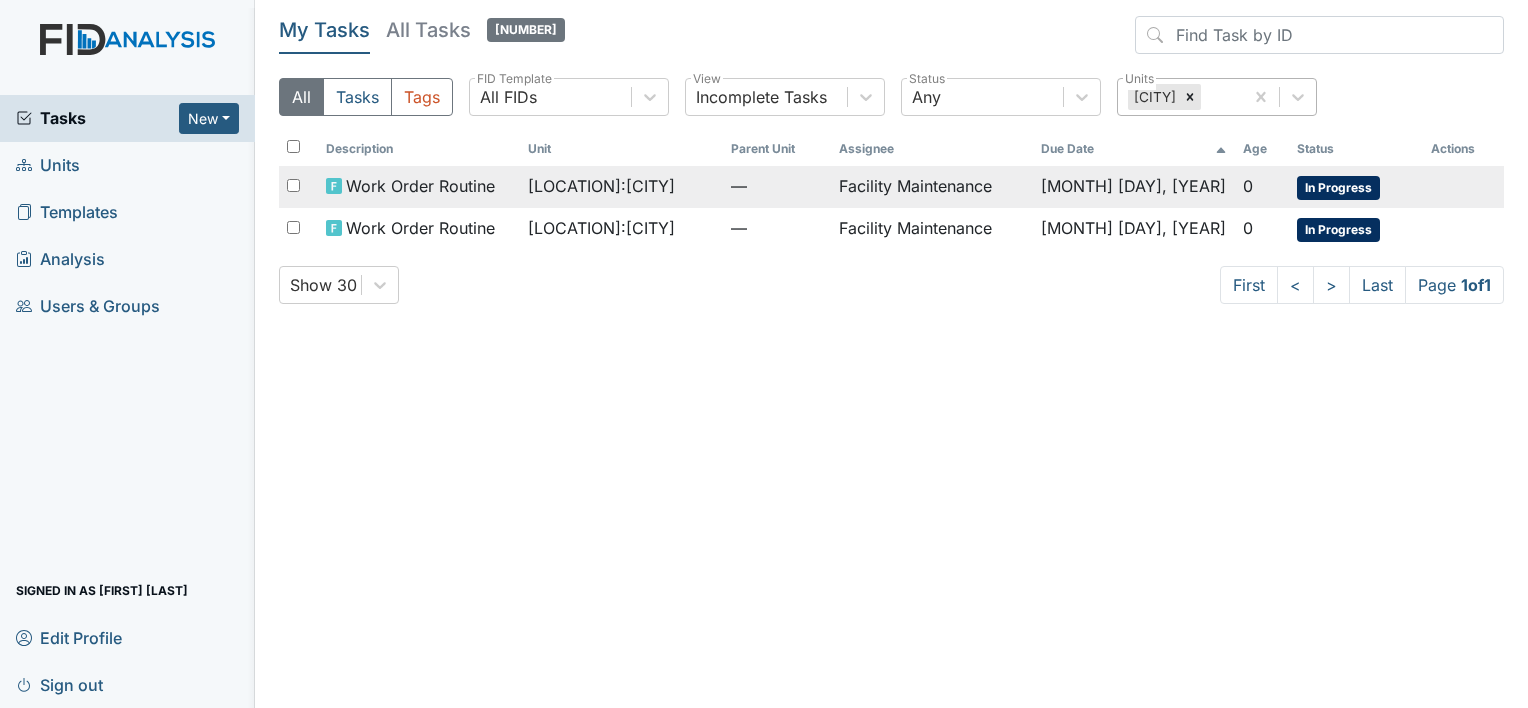 click on "Facility Maintenance" at bounding box center [932, 187] 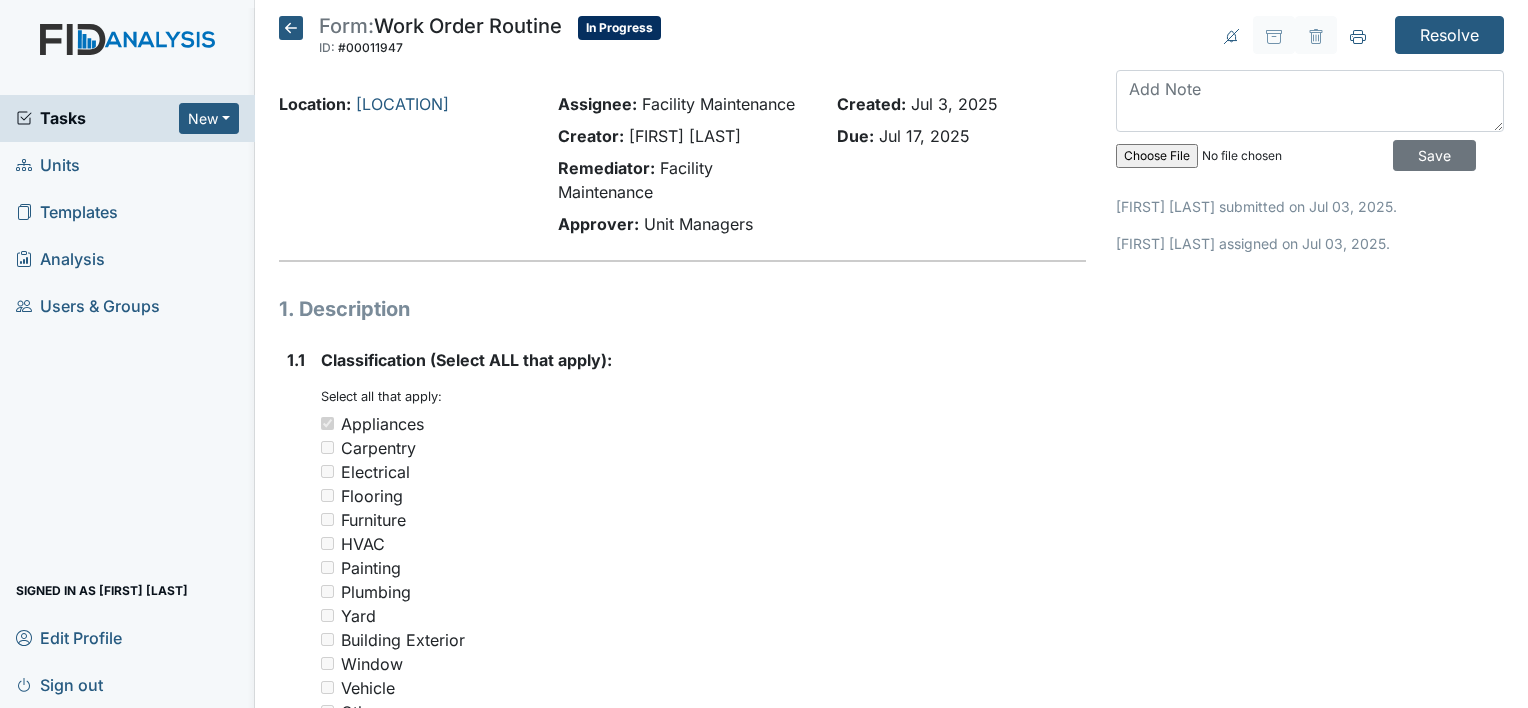 scroll, scrollTop: 0, scrollLeft: 0, axis: both 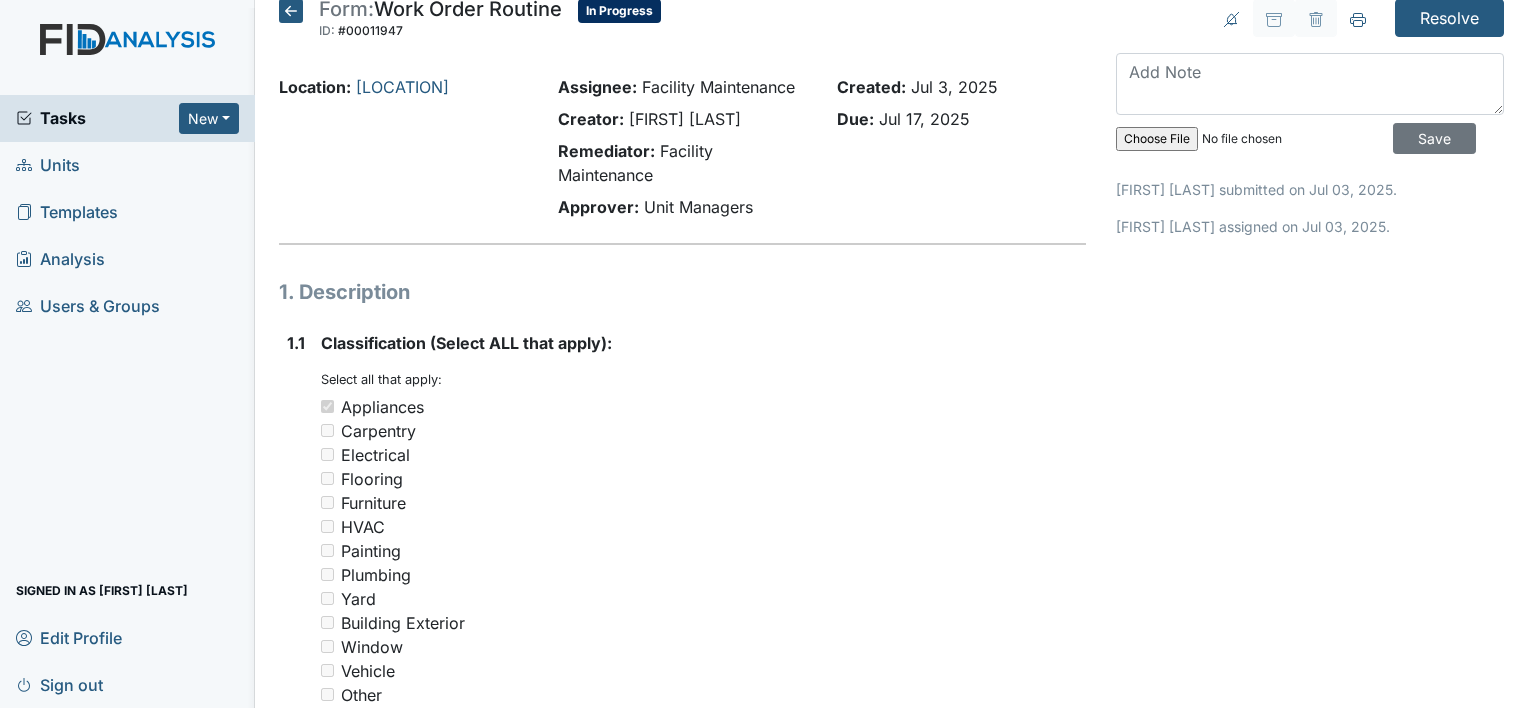 click at bounding box center [291, 11] 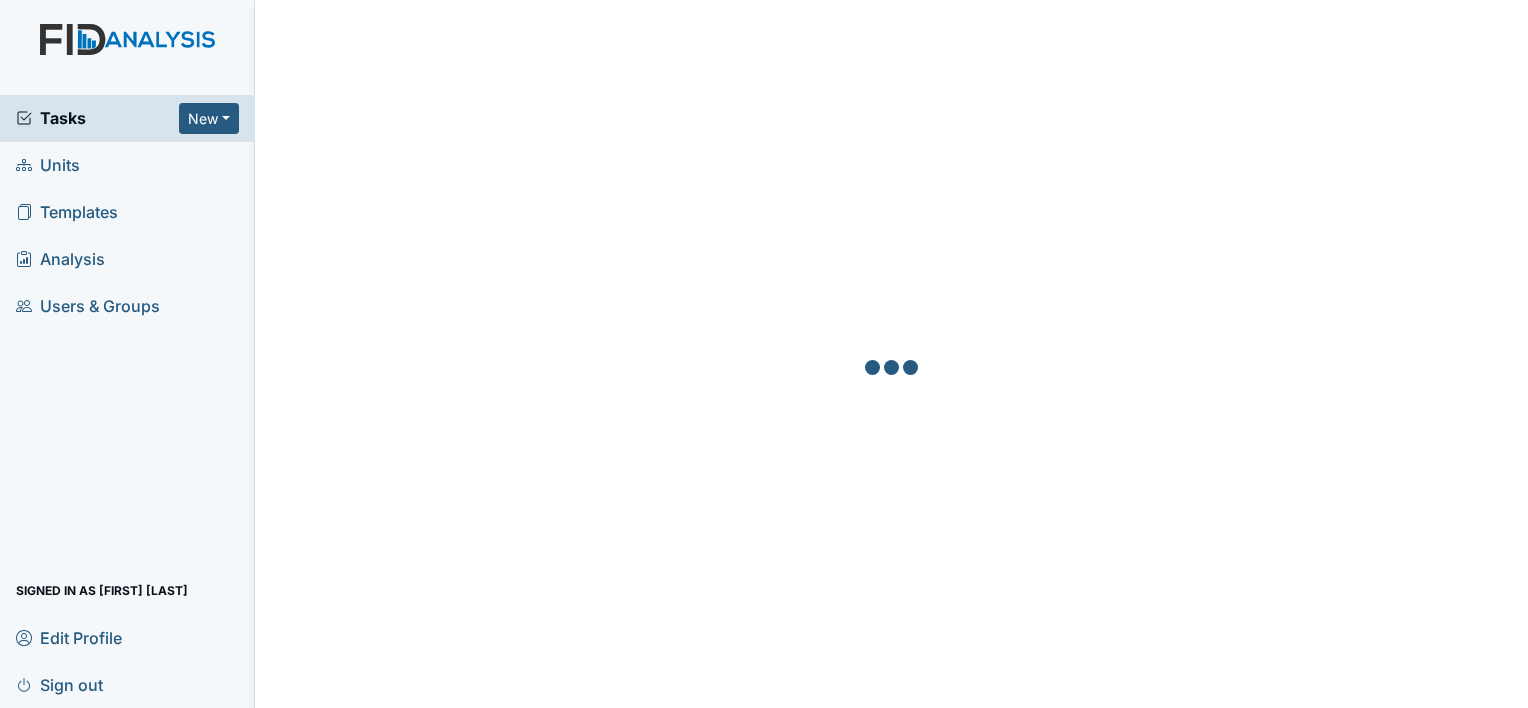 scroll, scrollTop: 0, scrollLeft: 0, axis: both 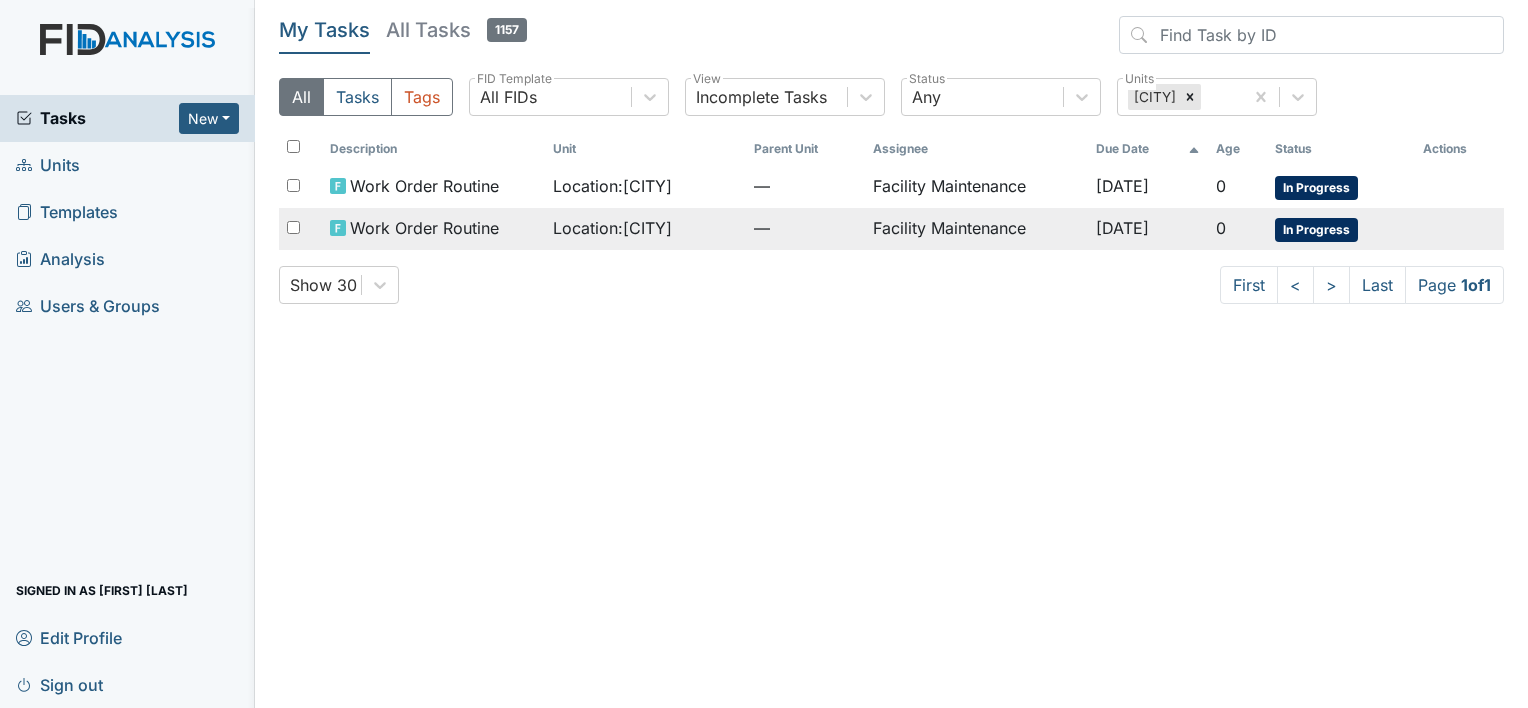 click on "Location :  Lavenham" at bounding box center [645, 186] 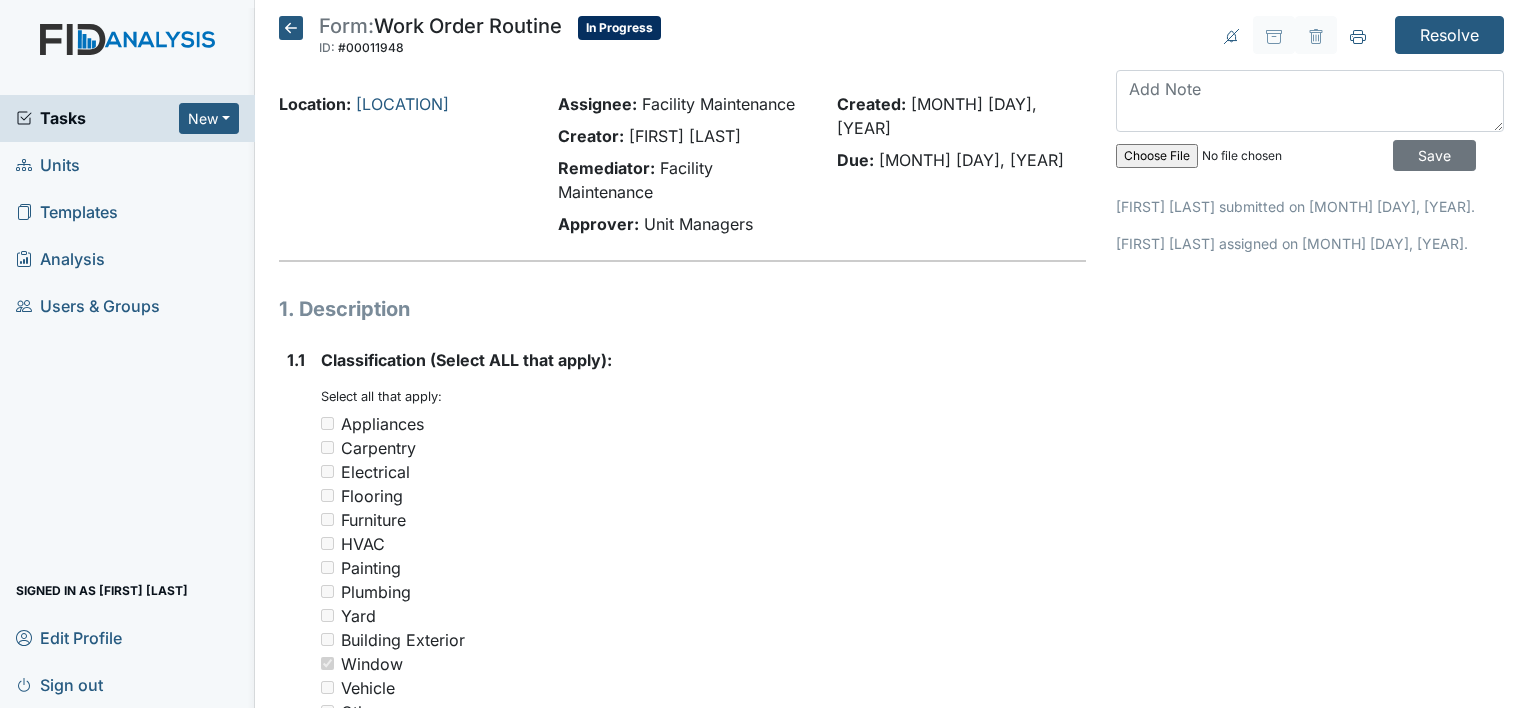 scroll, scrollTop: 0, scrollLeft: 0, axis: both 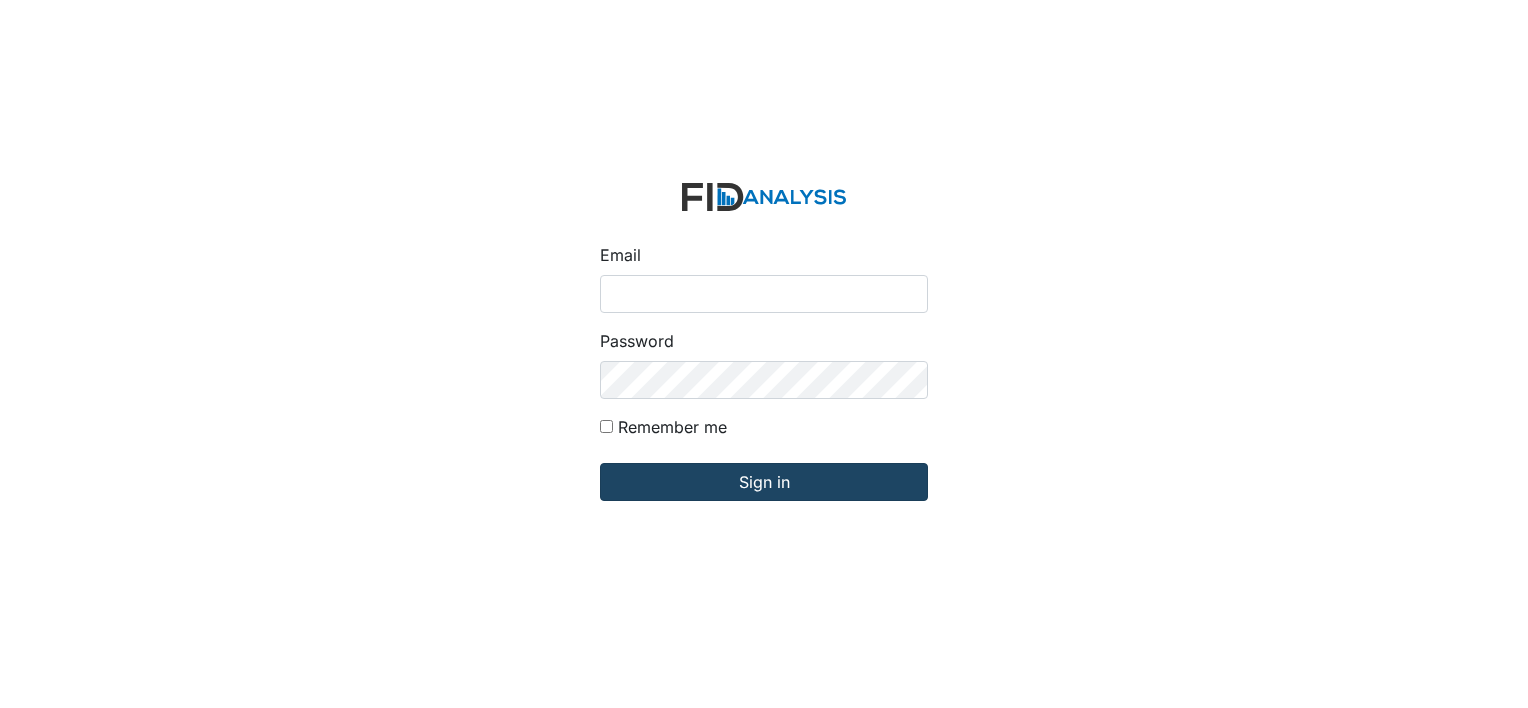 type on "[EMAIL]" 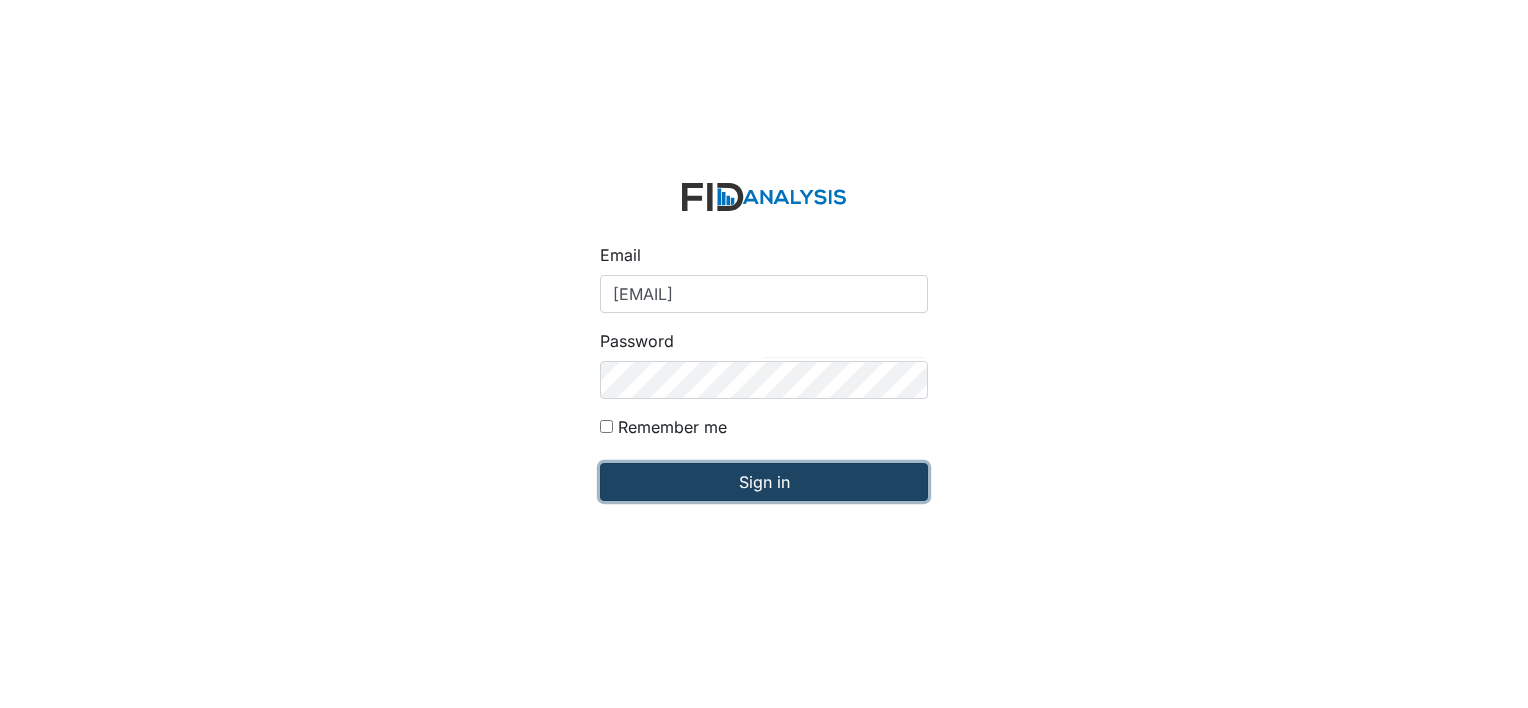 click on "Sign in" at bounding box center [764, 482] 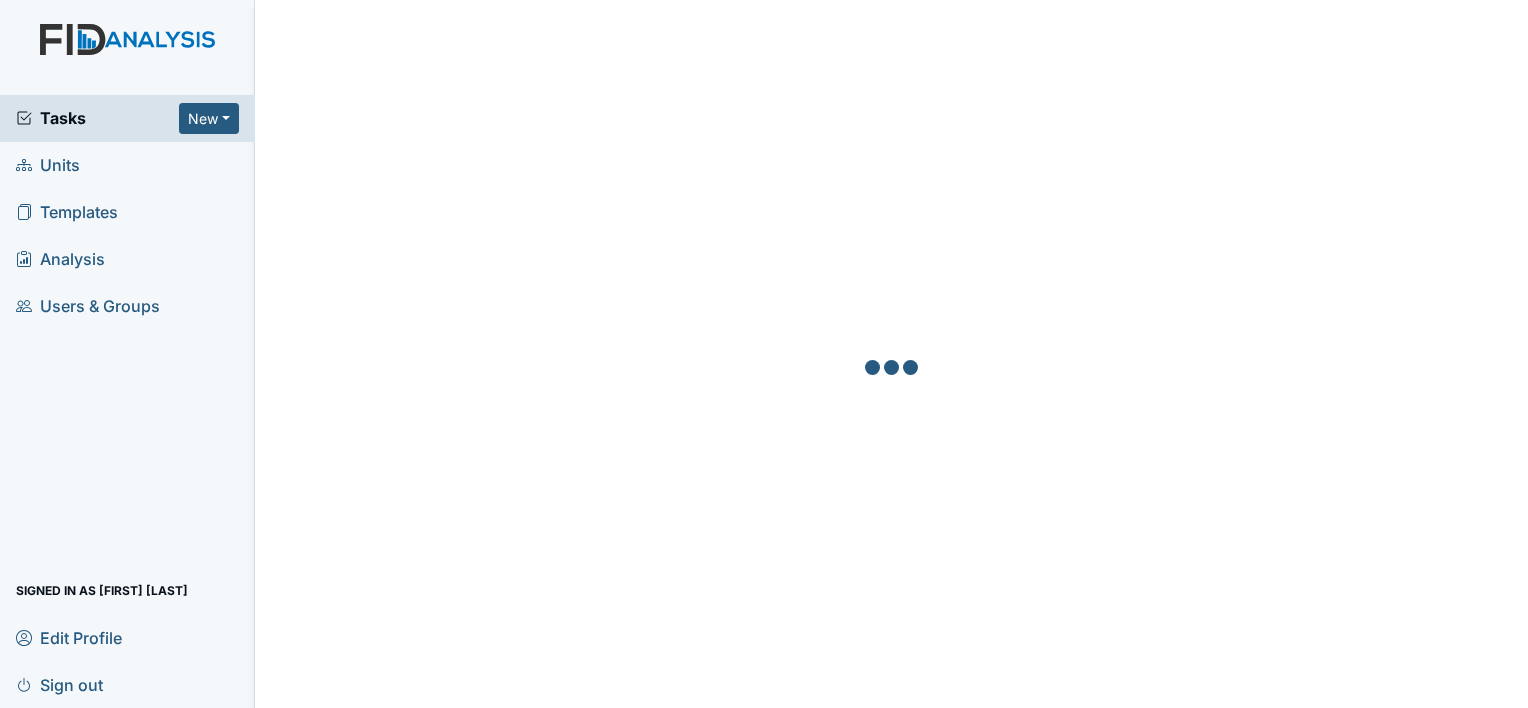scroll, scrollTop: 0, scrollLeft: 0, axis: both 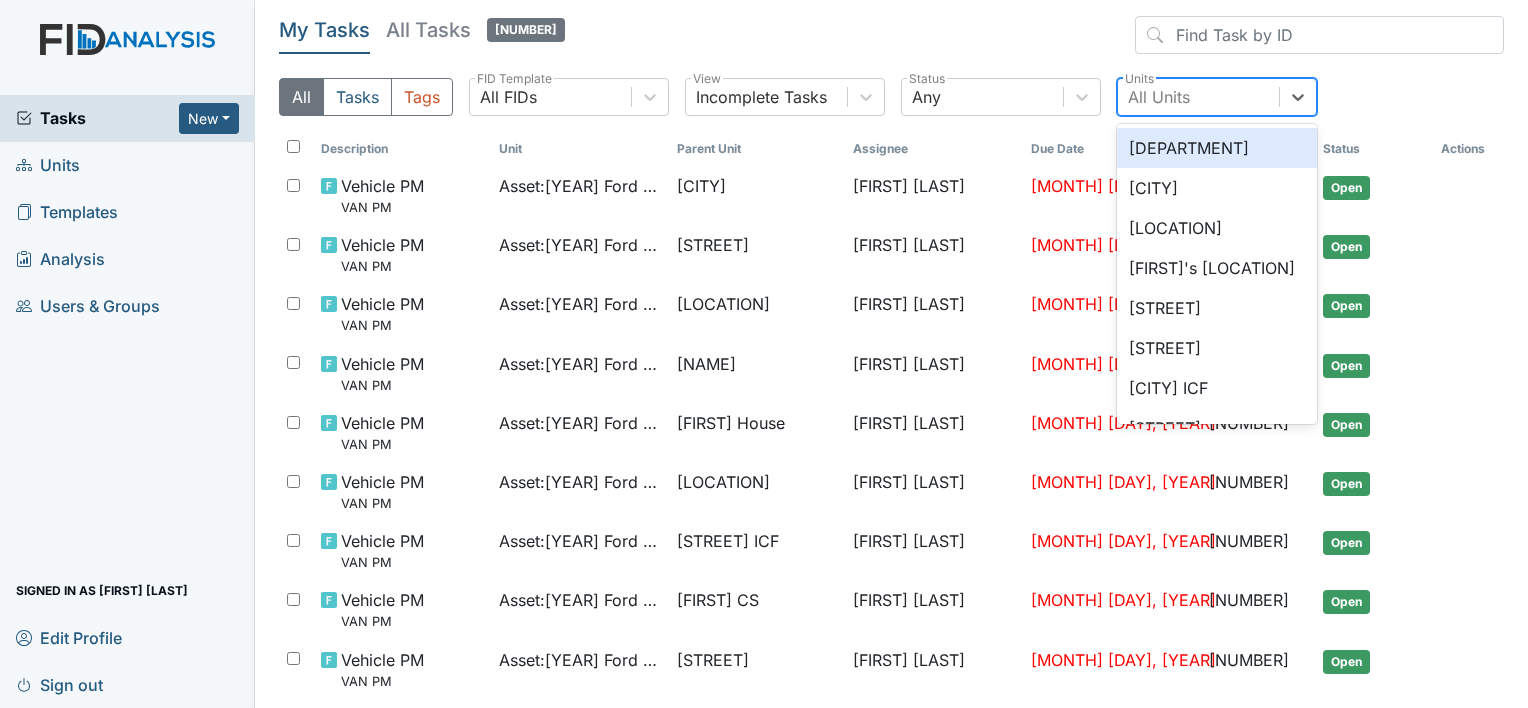 click on "All Units" at bounding box center (1159, 97) 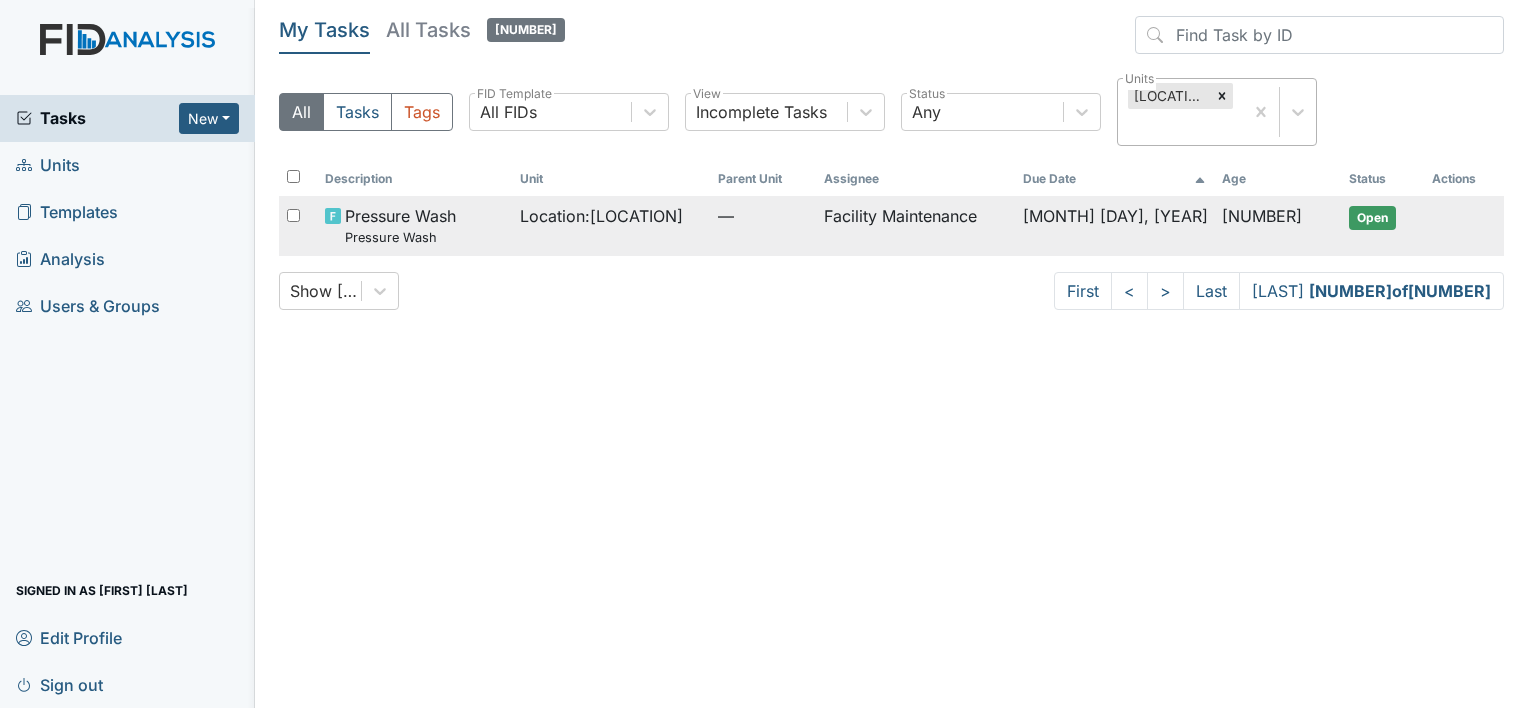 click on "Facility Maintenance" at bounding box center (915, 225) 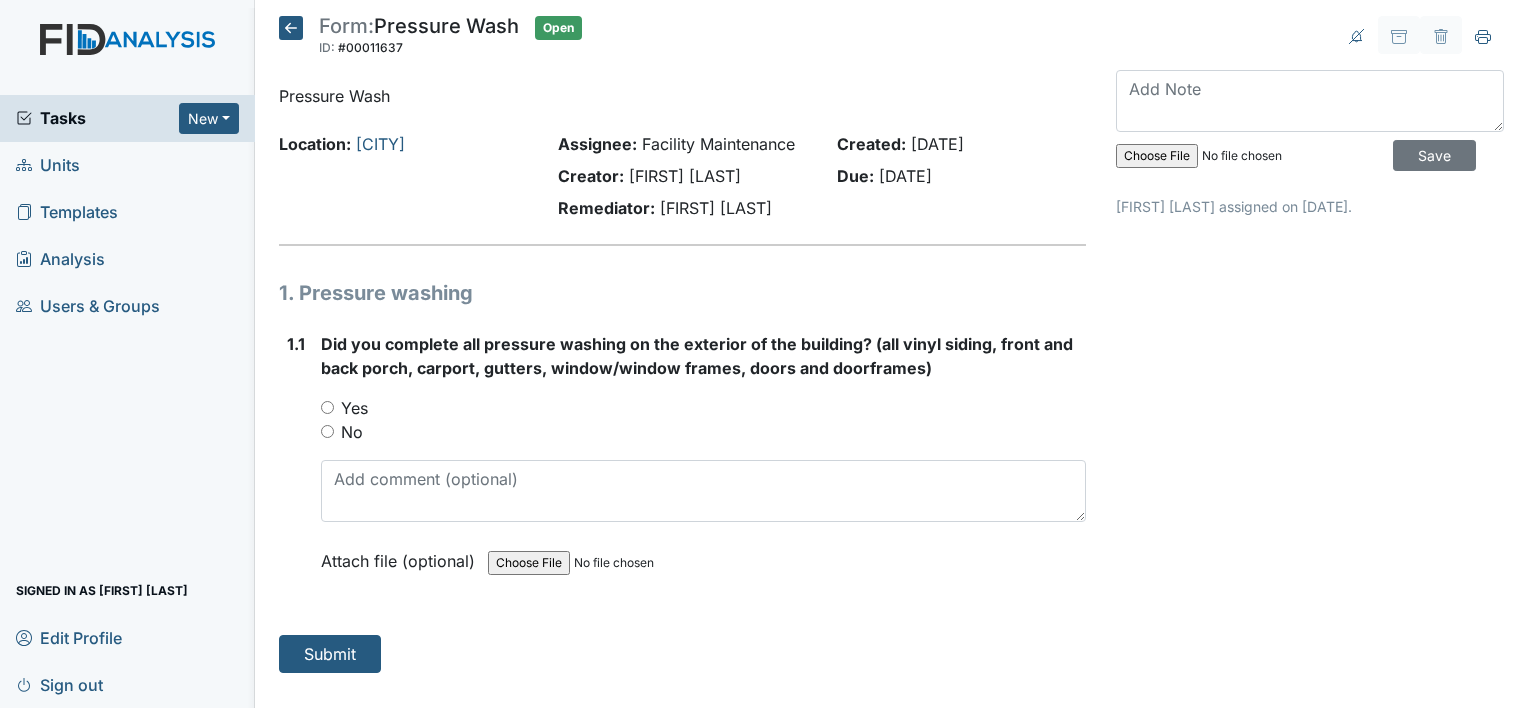 scroll, scrollTop: 0, scrollLeft: 0, axis: both 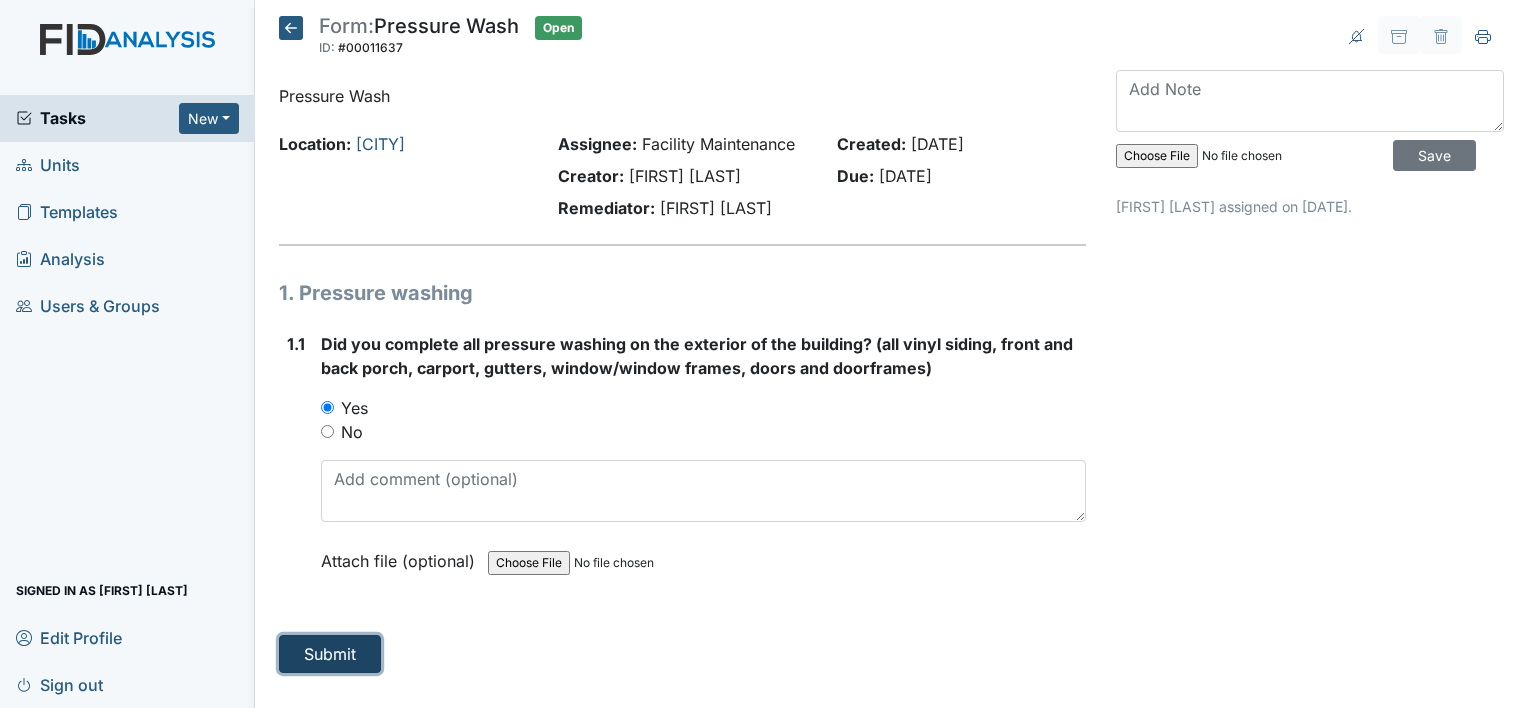 click on "Submit" at bounding box center [330, 654] 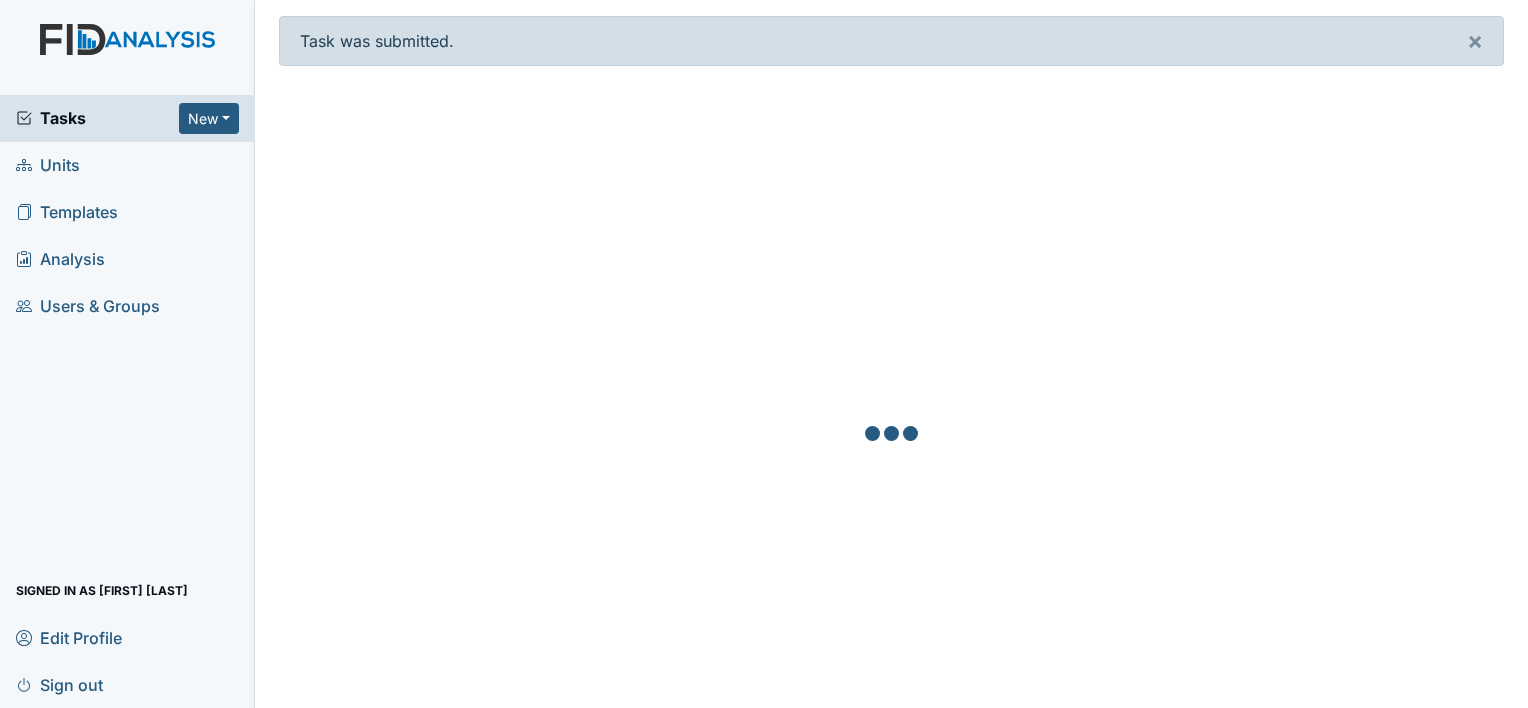 scroll, scrollTop: 0, scrollLeft: 0, axis: both 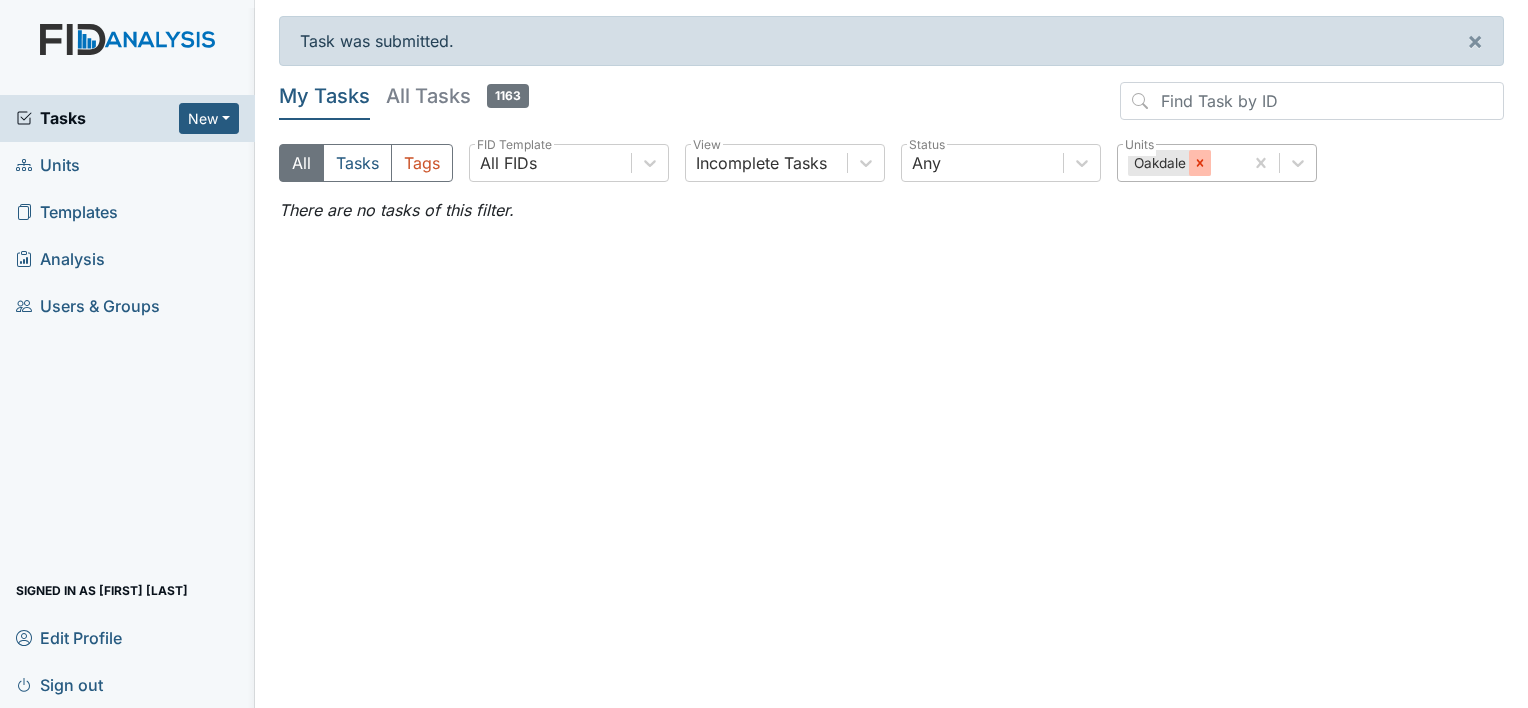 click at bounding box center [1199, 162] 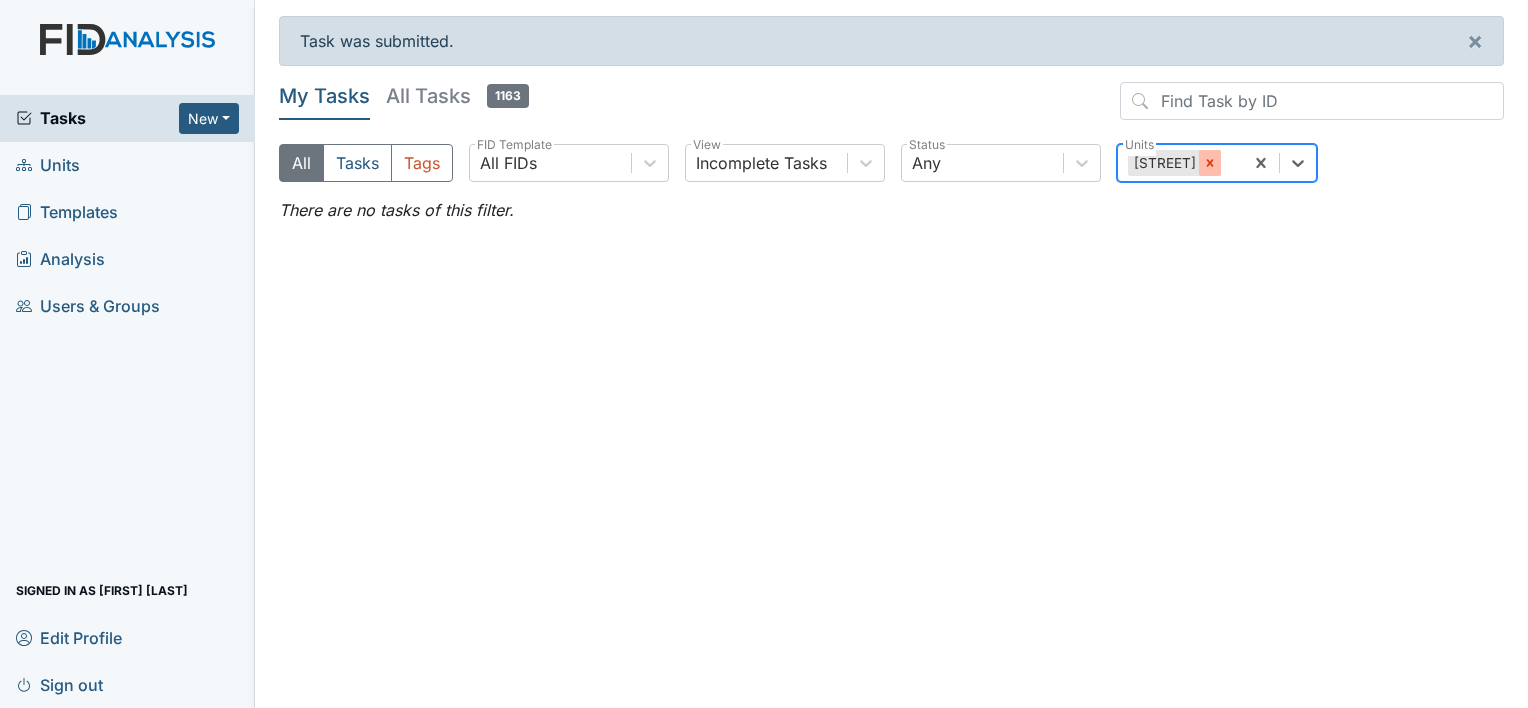 click at bounding box center [1209, 162] 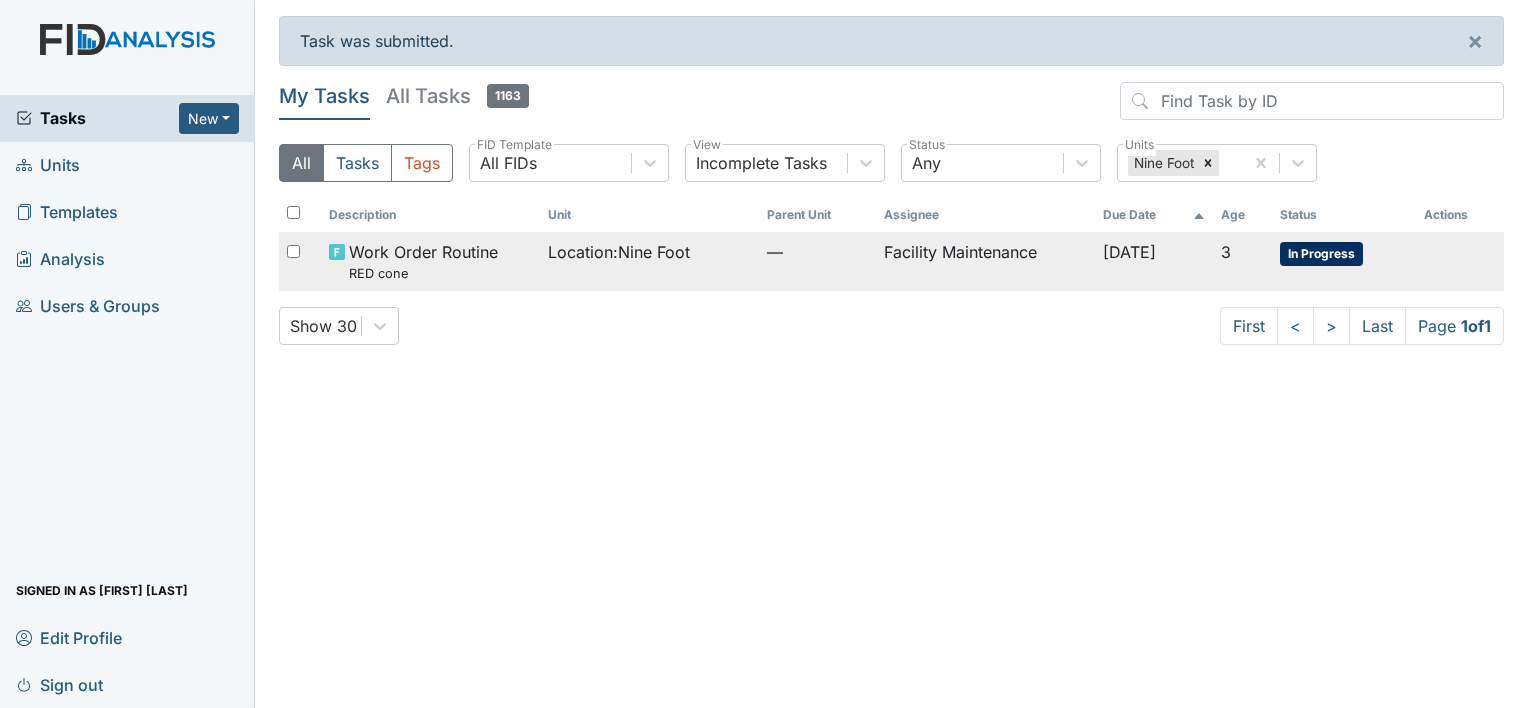 click on "Jul 14, 2025" at bounding box center [1154, 261] 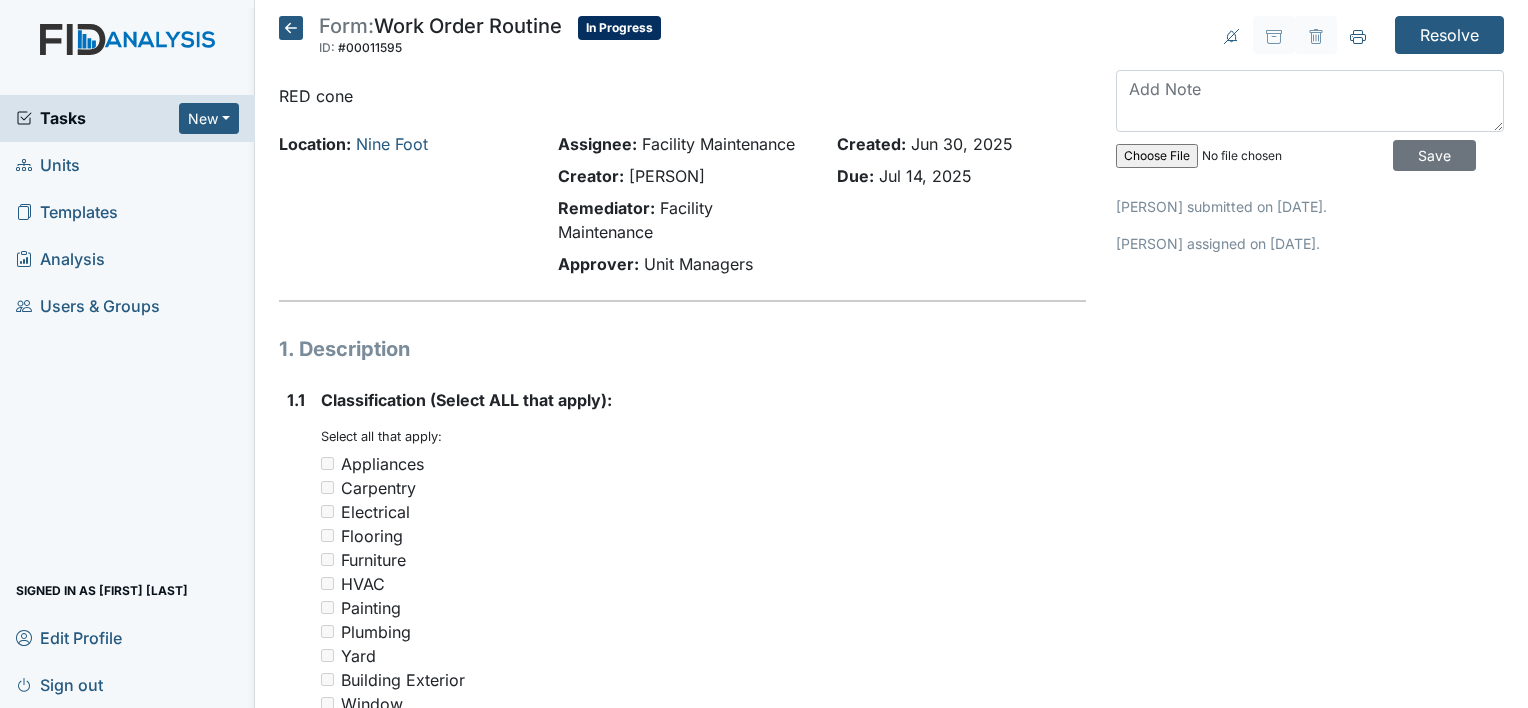 scroll, scrollTop: 0, scrollLeft: 0, axis: both 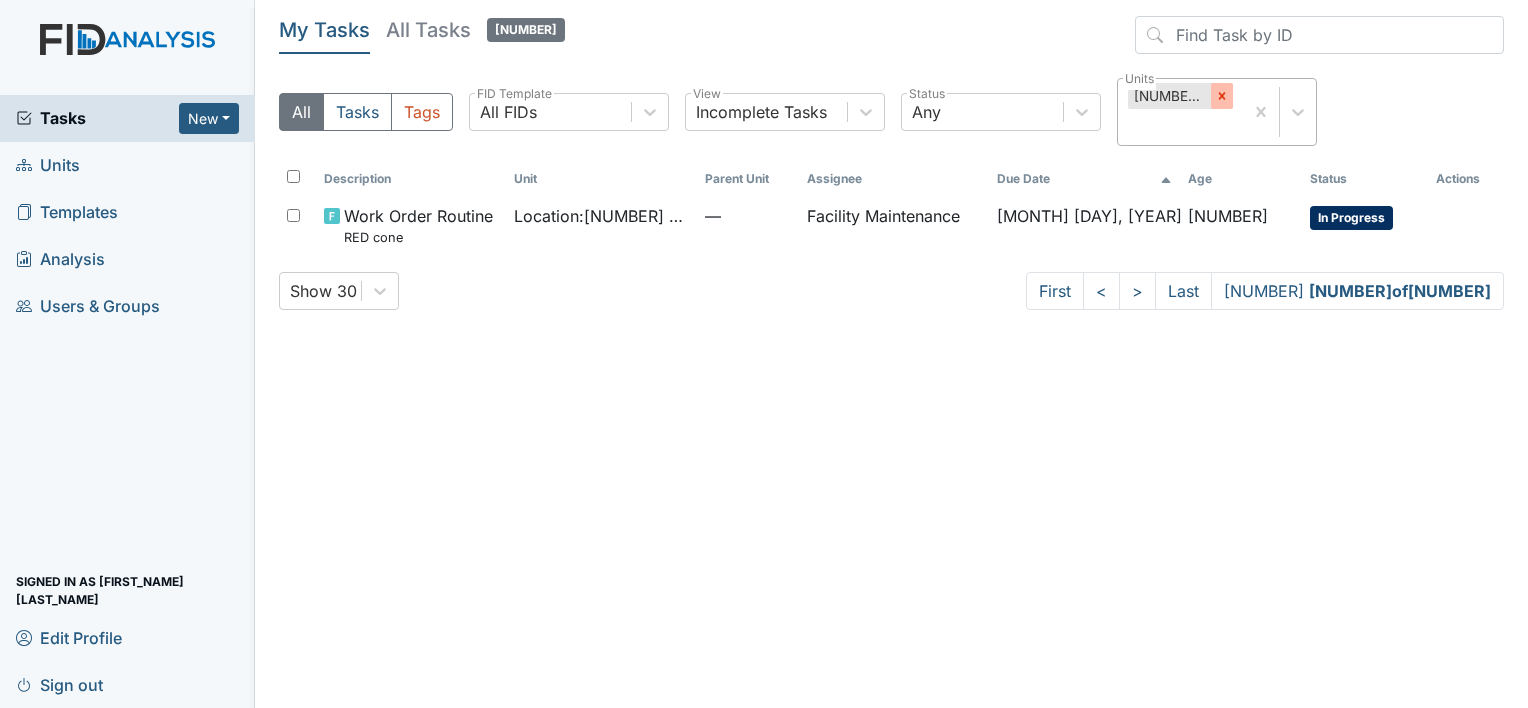 click at bounding box center [1221, 96] 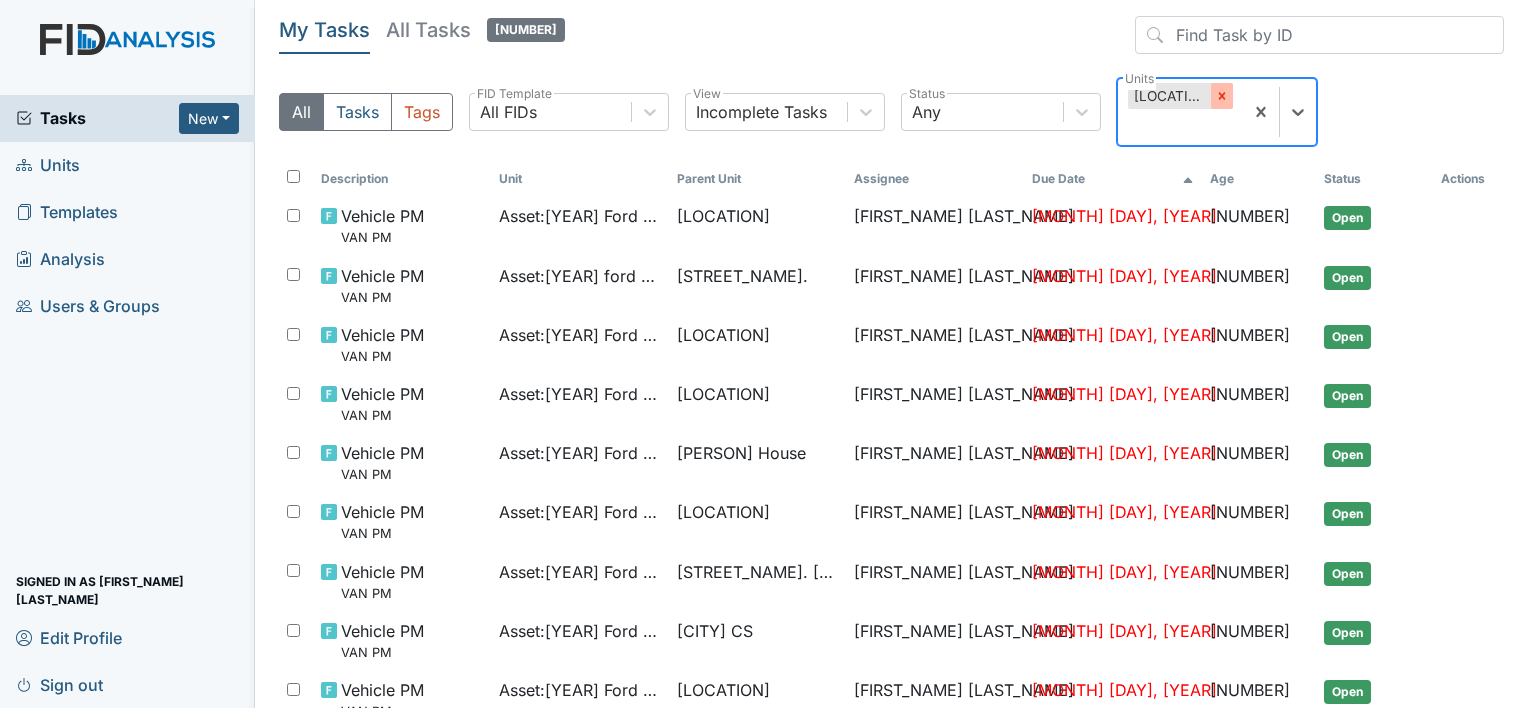 click at bounding box center [1222, 96] 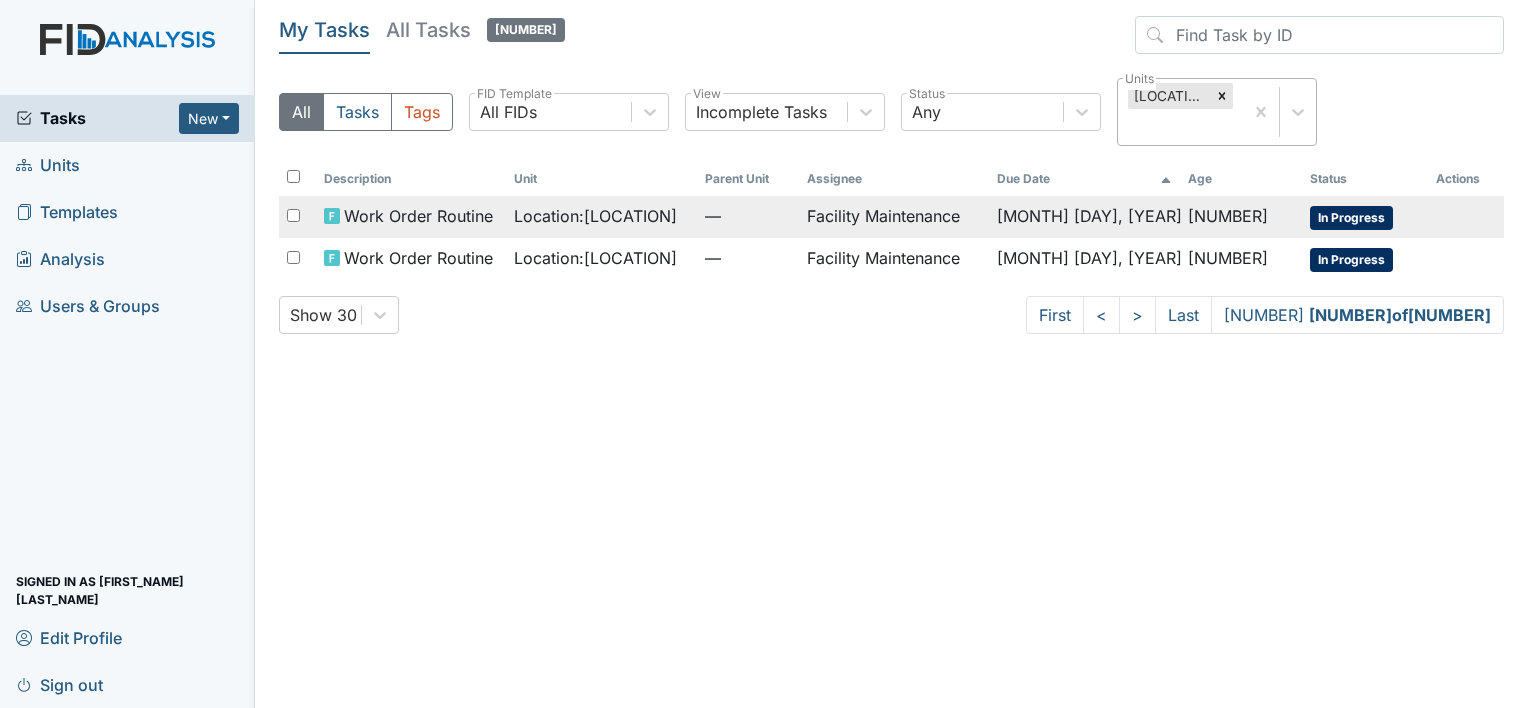 click on "Facility Maintenance" at bounding box center (894, 217) 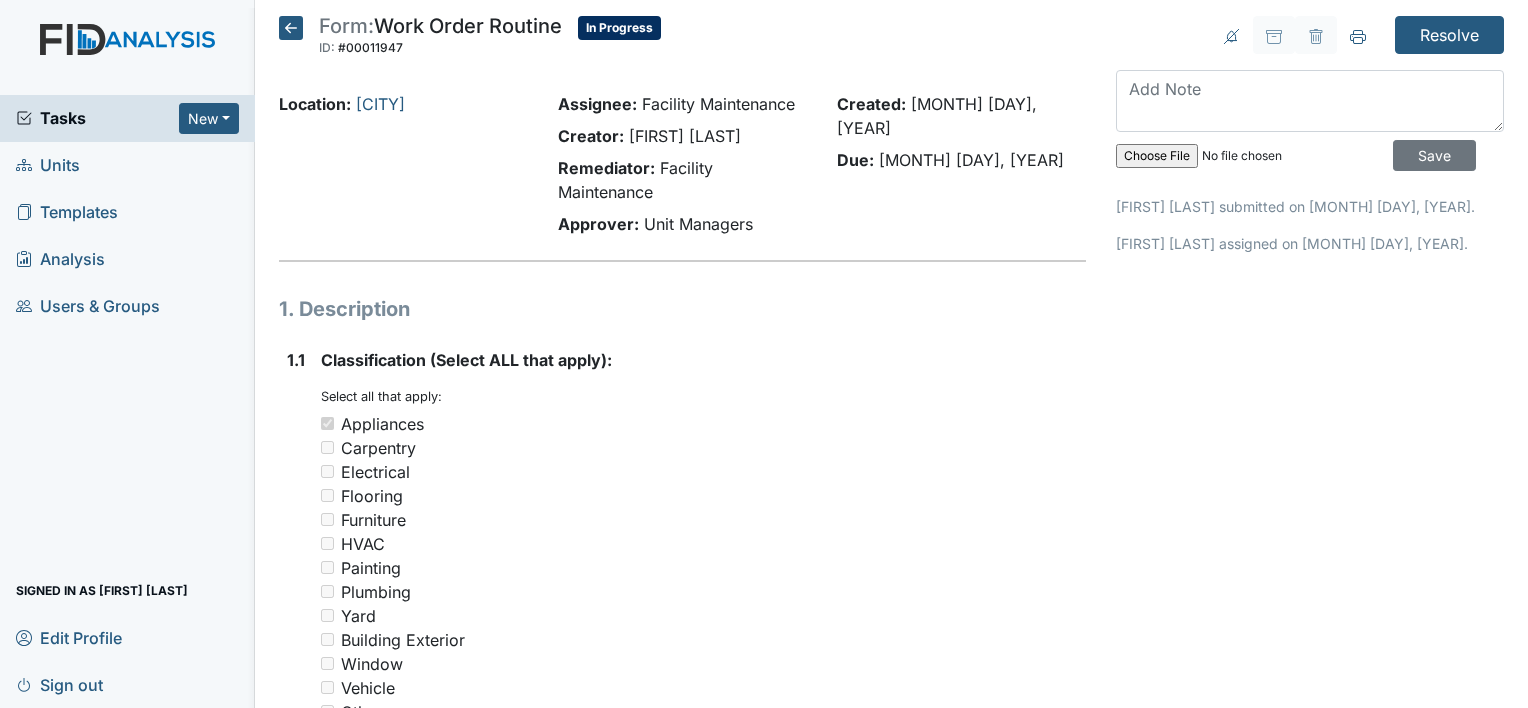 scroll, scrollTop: 0, scrollLeft: 0, axis: both 